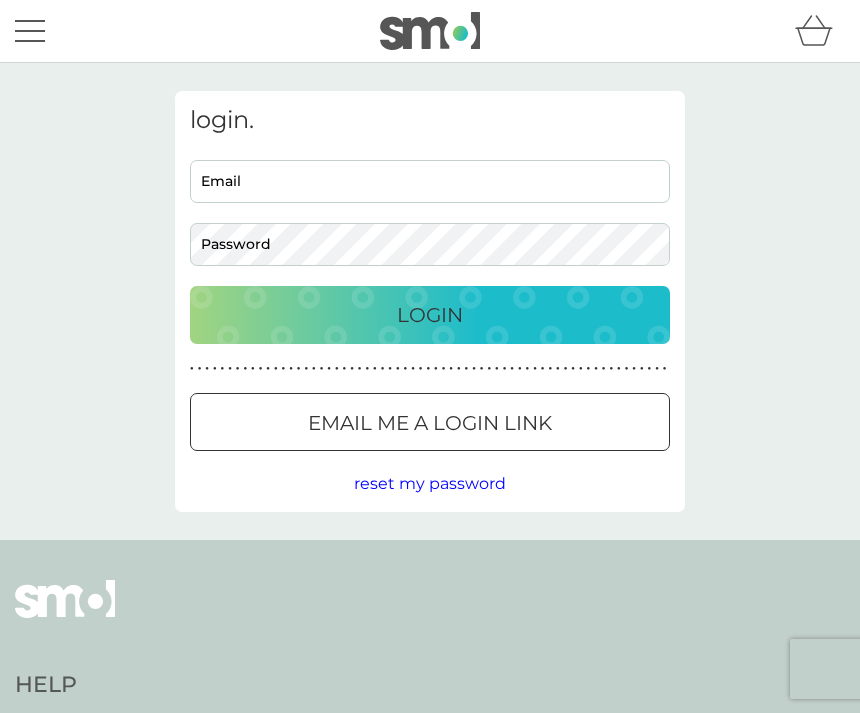 scroll, scrollTop: 0, scrollLeft: 0, axis: both 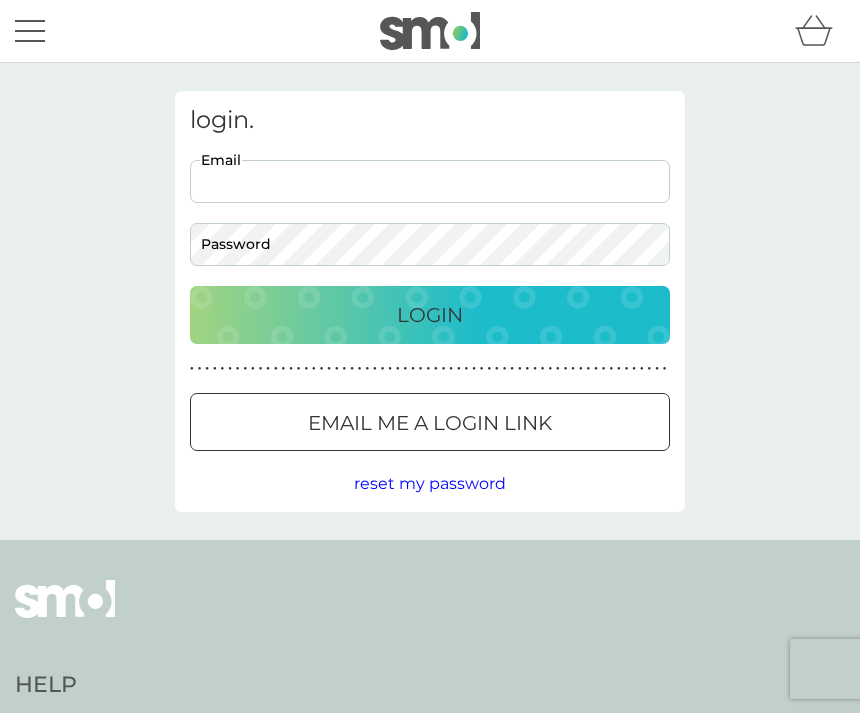 type on "mariafleming9@hotmail.com" 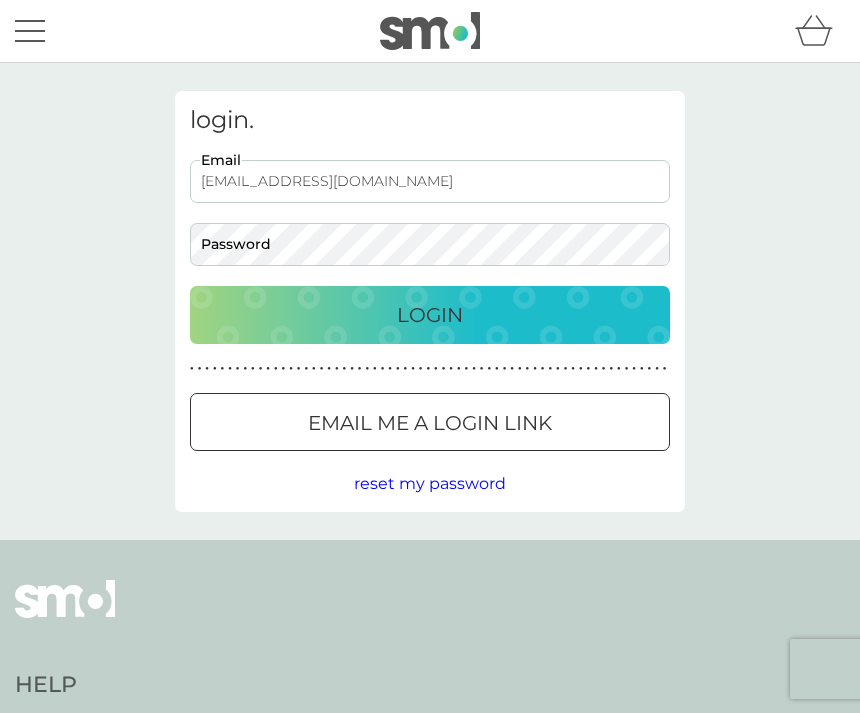 click on "Login" at bounding box center (430, 315) 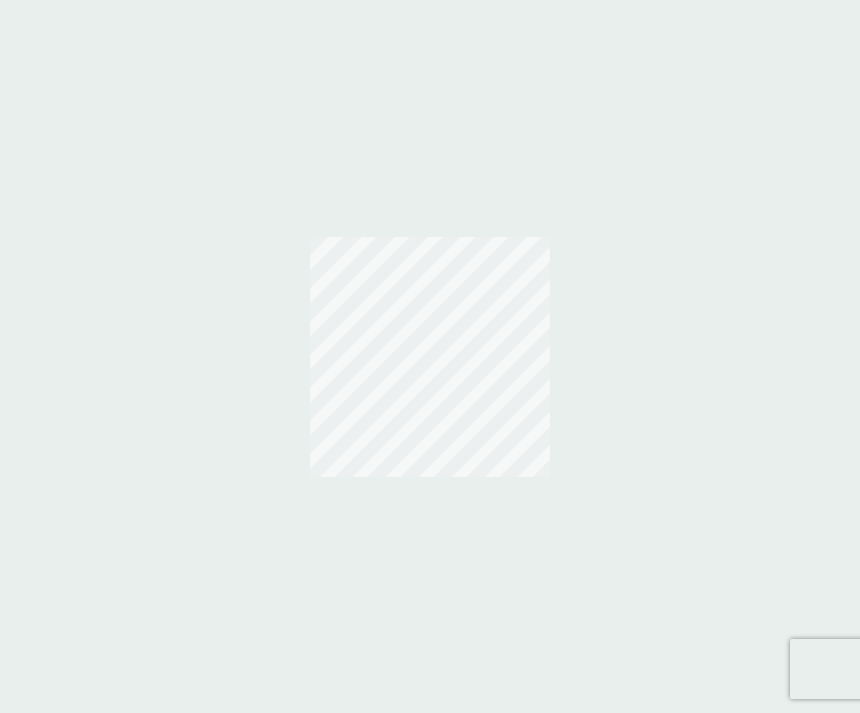 scroll, scrollTop: 0, scrollLeft: 0, axis: both 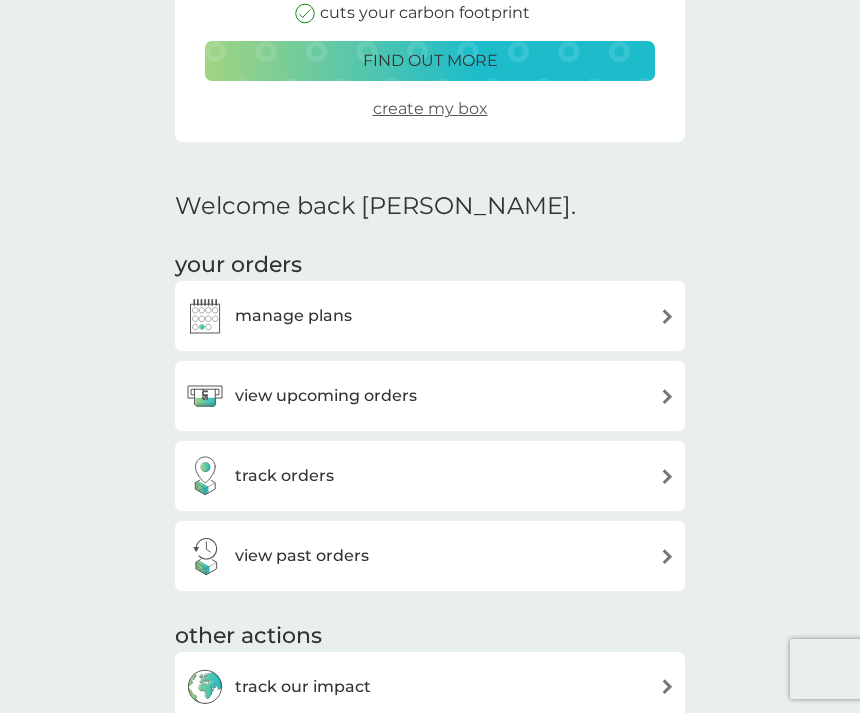 click on "manage plans" at bounding box center (293, 316) 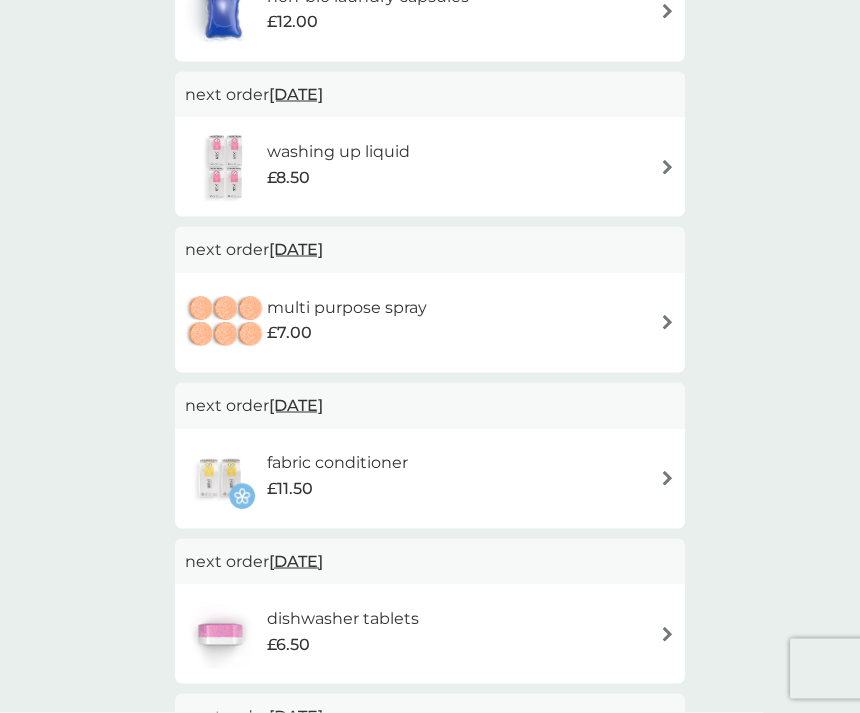 scroll, scrollTop: 501, scrollLeft: 0, axis: vertical 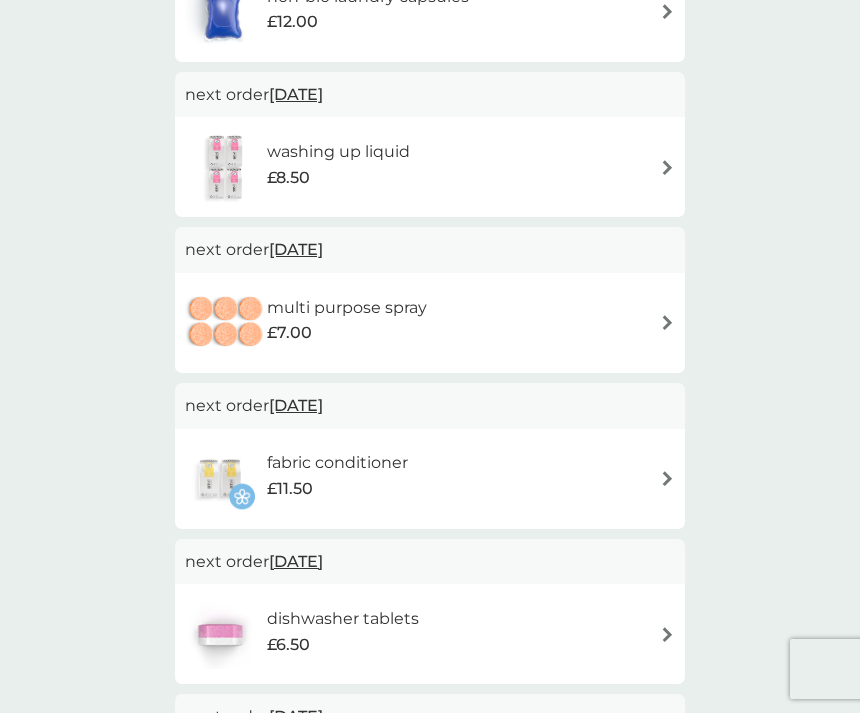 click on "[DATE]" at bounding box center [296, 405] 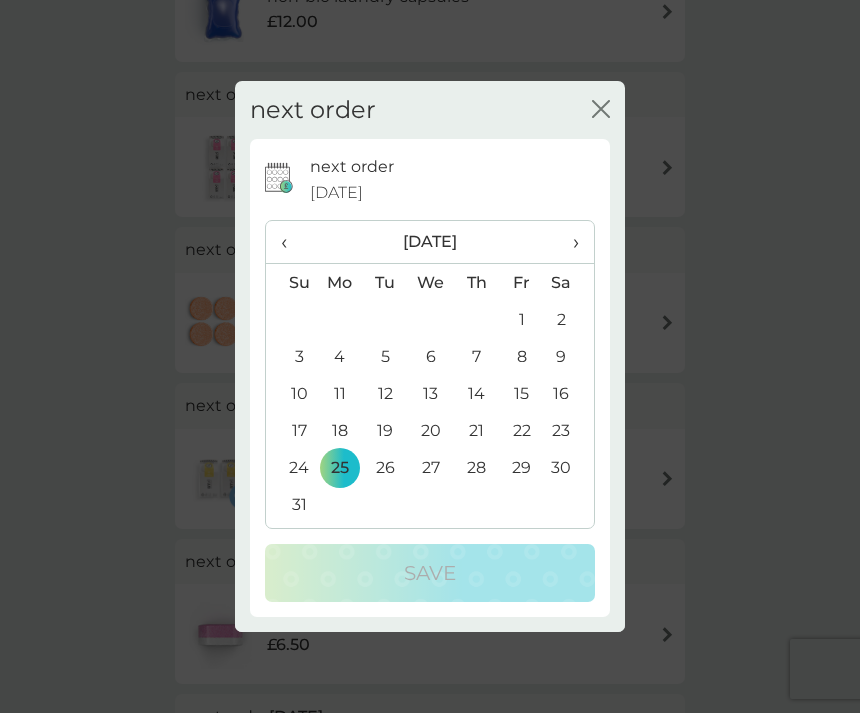 click on "‹" at bounding box center (291, 242) 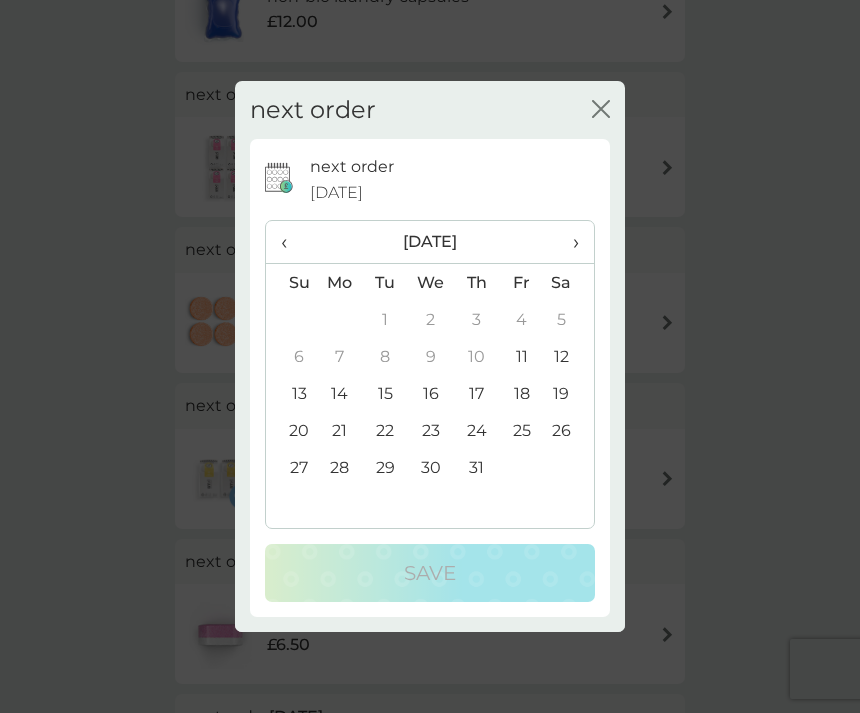 click on "25" at bounding box center [521, 430] 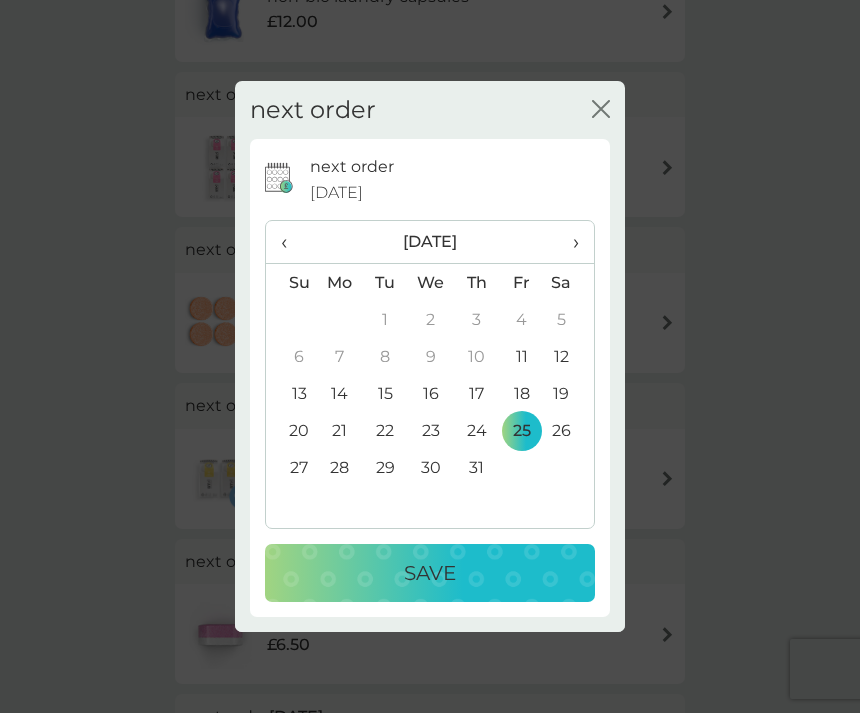 click on "Save" at bounding box center [430, 573] 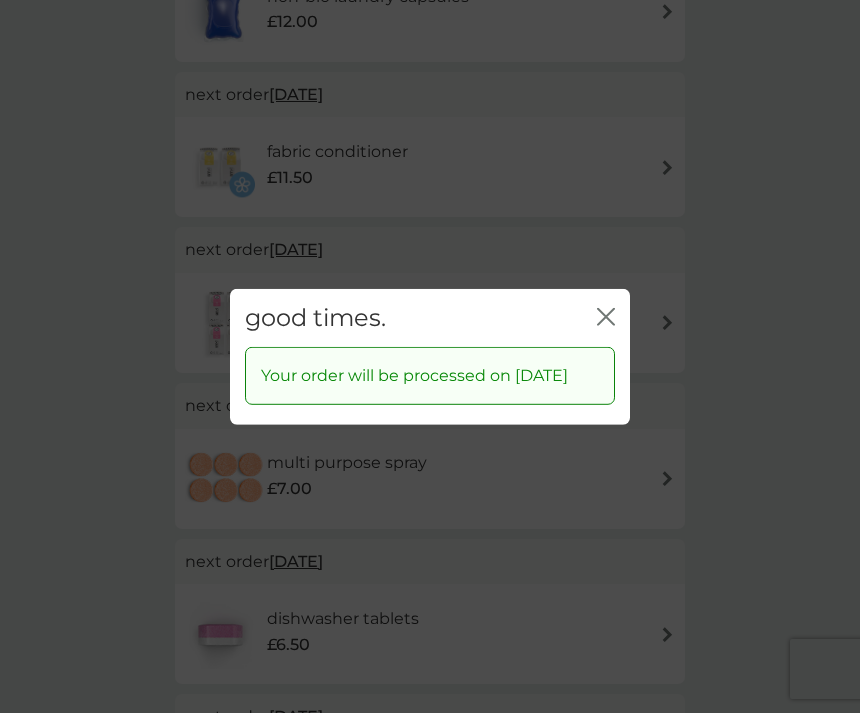 click on "close" 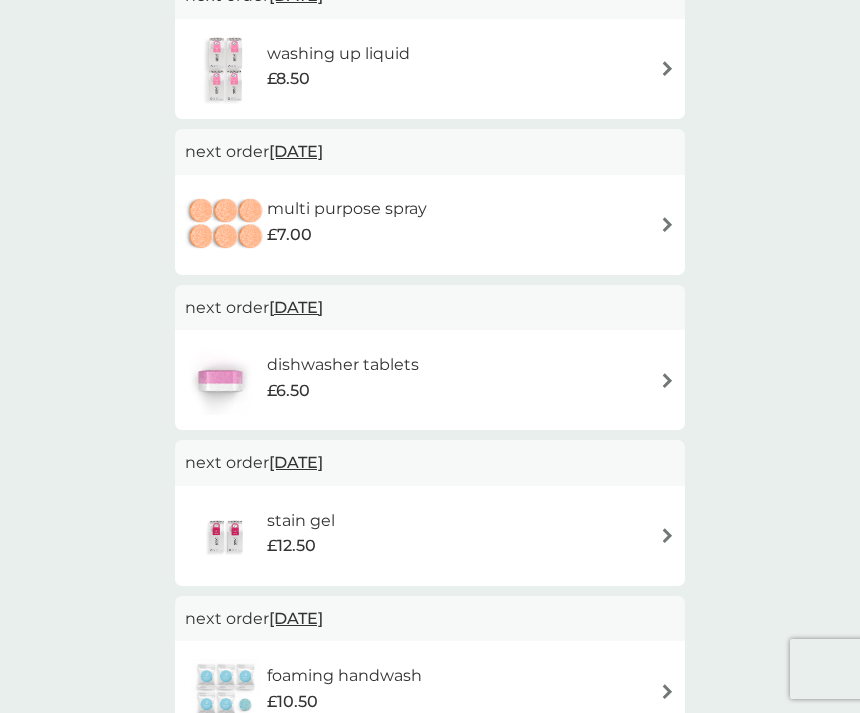 scroll, scrollTop: 794, scrollLeft: 0, axis: vertical 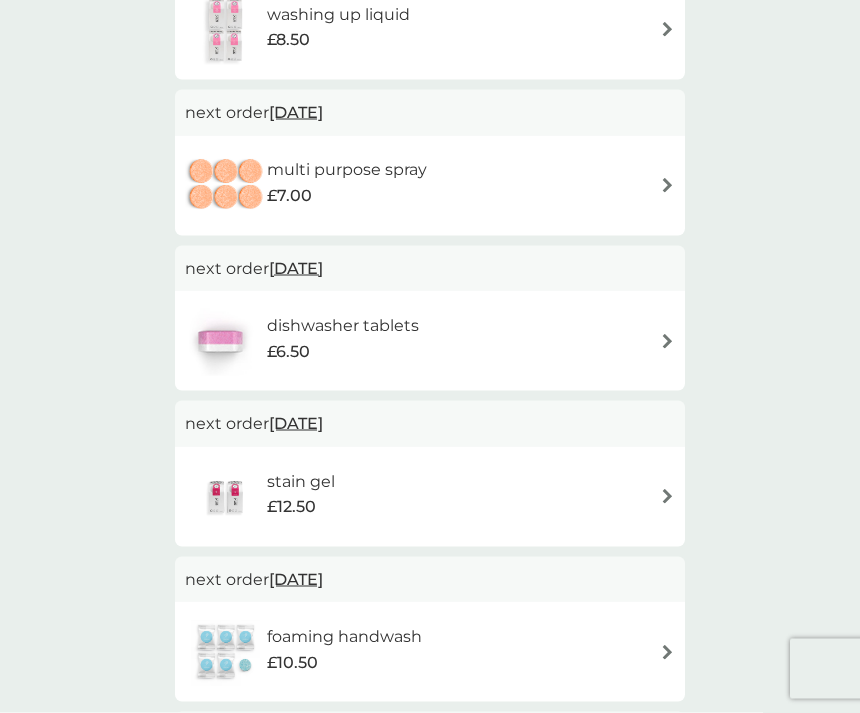 click on "[DATE]" at bounding box center (296, 423) 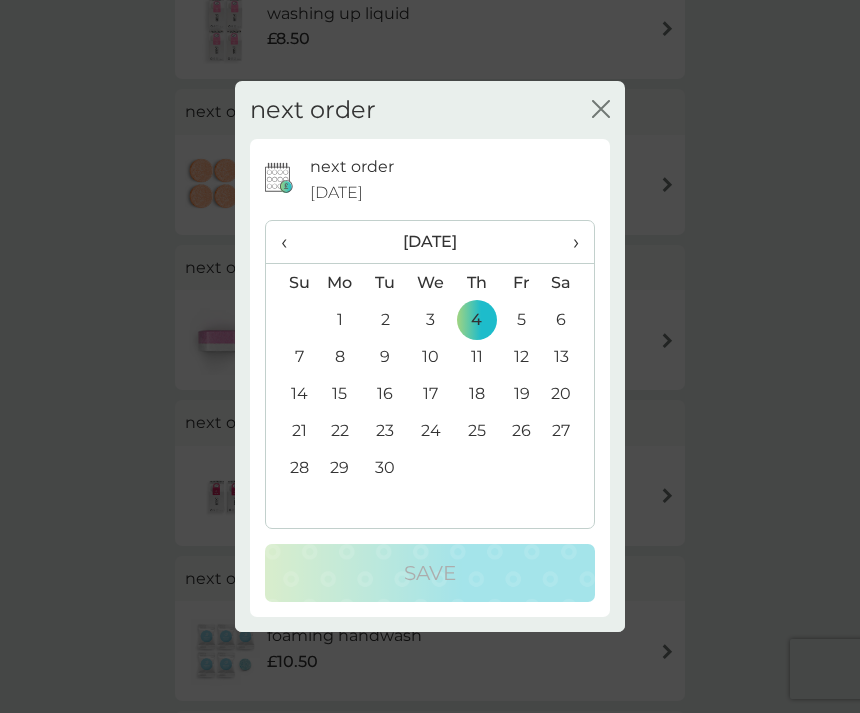 click on "‹" at bounding box center [291, 242] 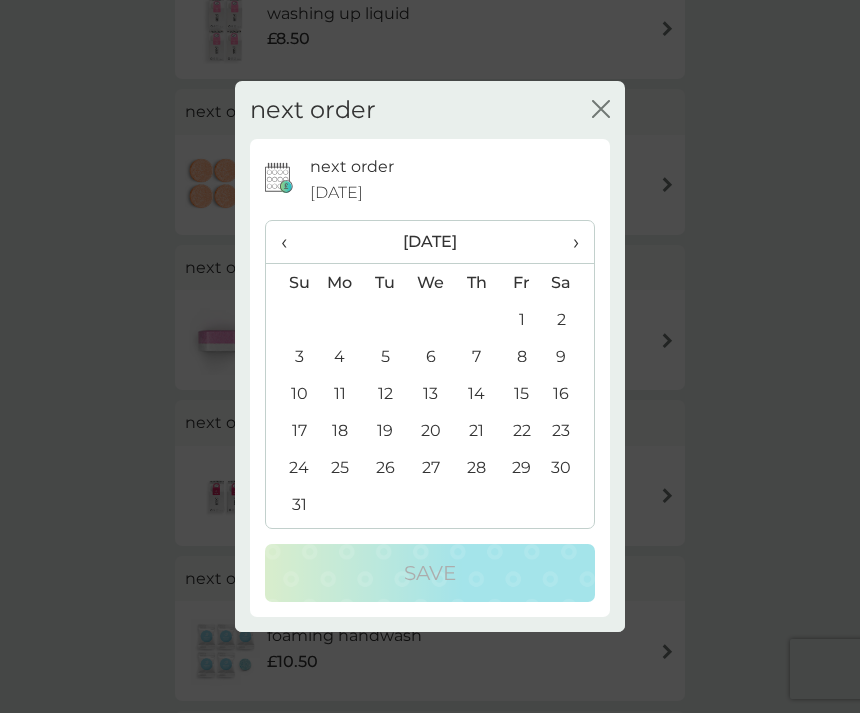 click on "‹" at bounding box center [291, 242] 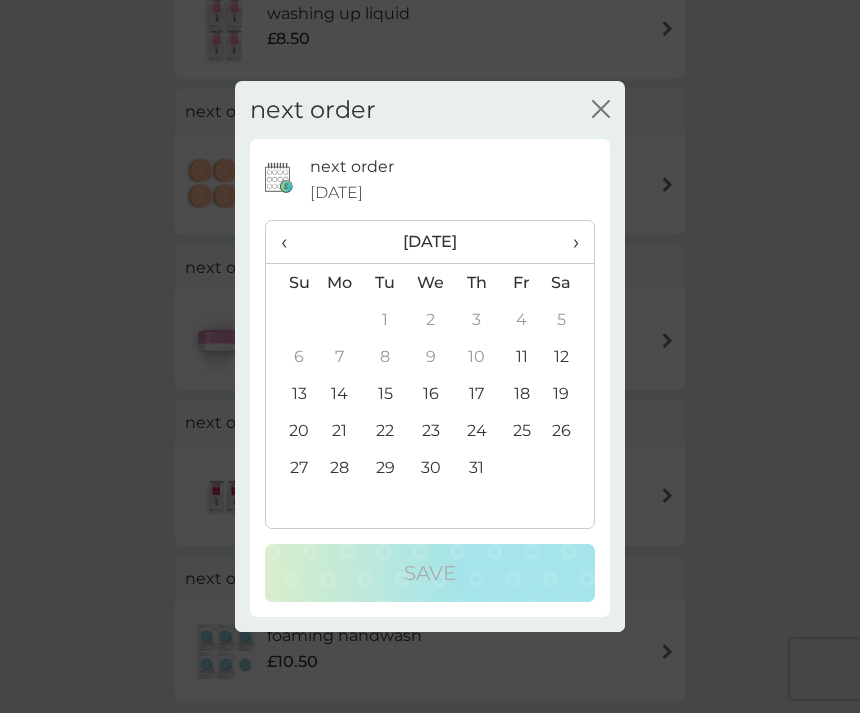 click on "25" at bounding box center [521, 430] 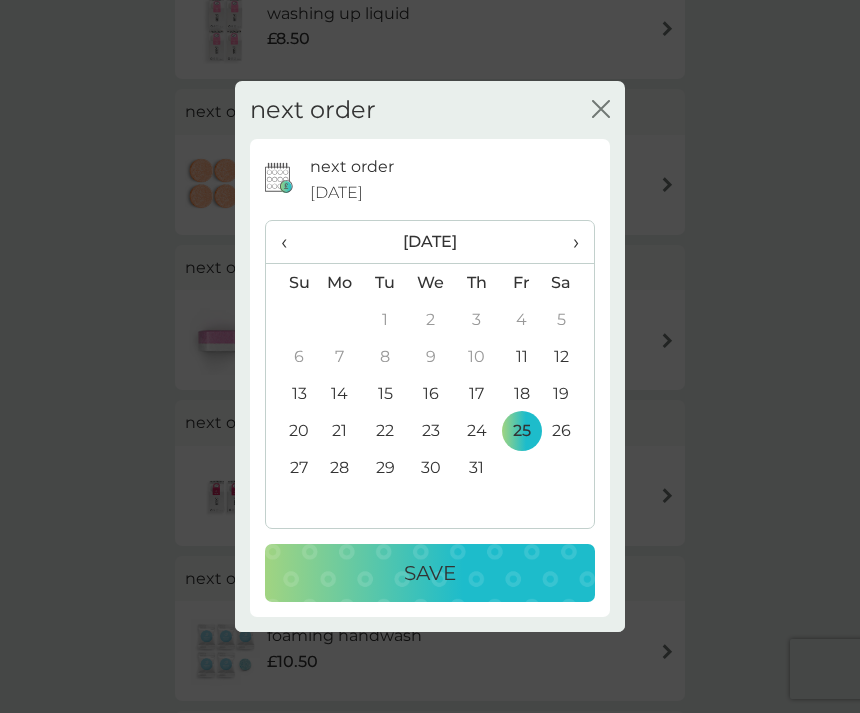 click on "Save" at bounding box center [430, 573] 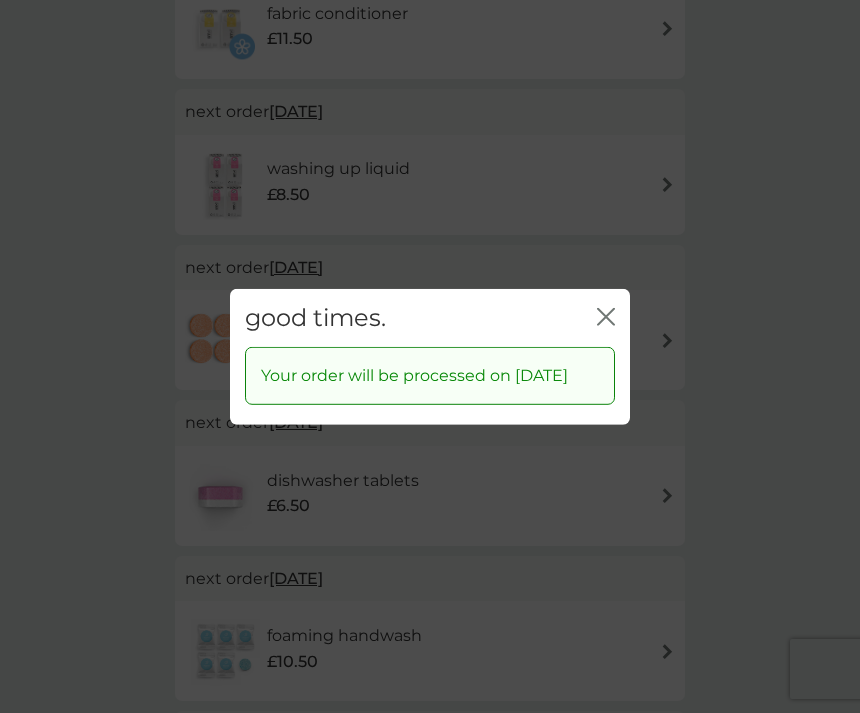 click on "close" 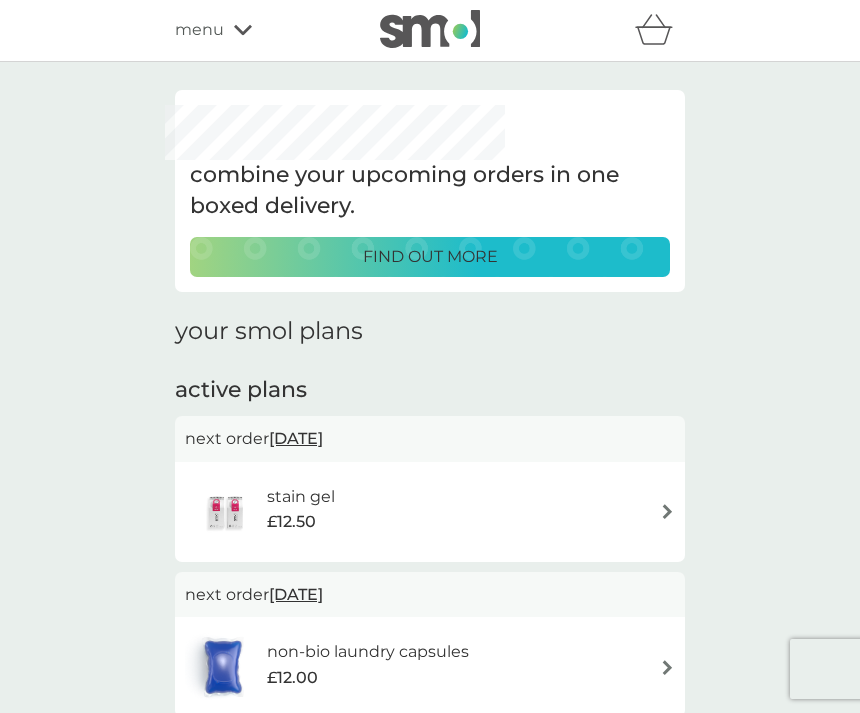 scroll, scrollTop: 0, scrollLeft: 0, axis: both 